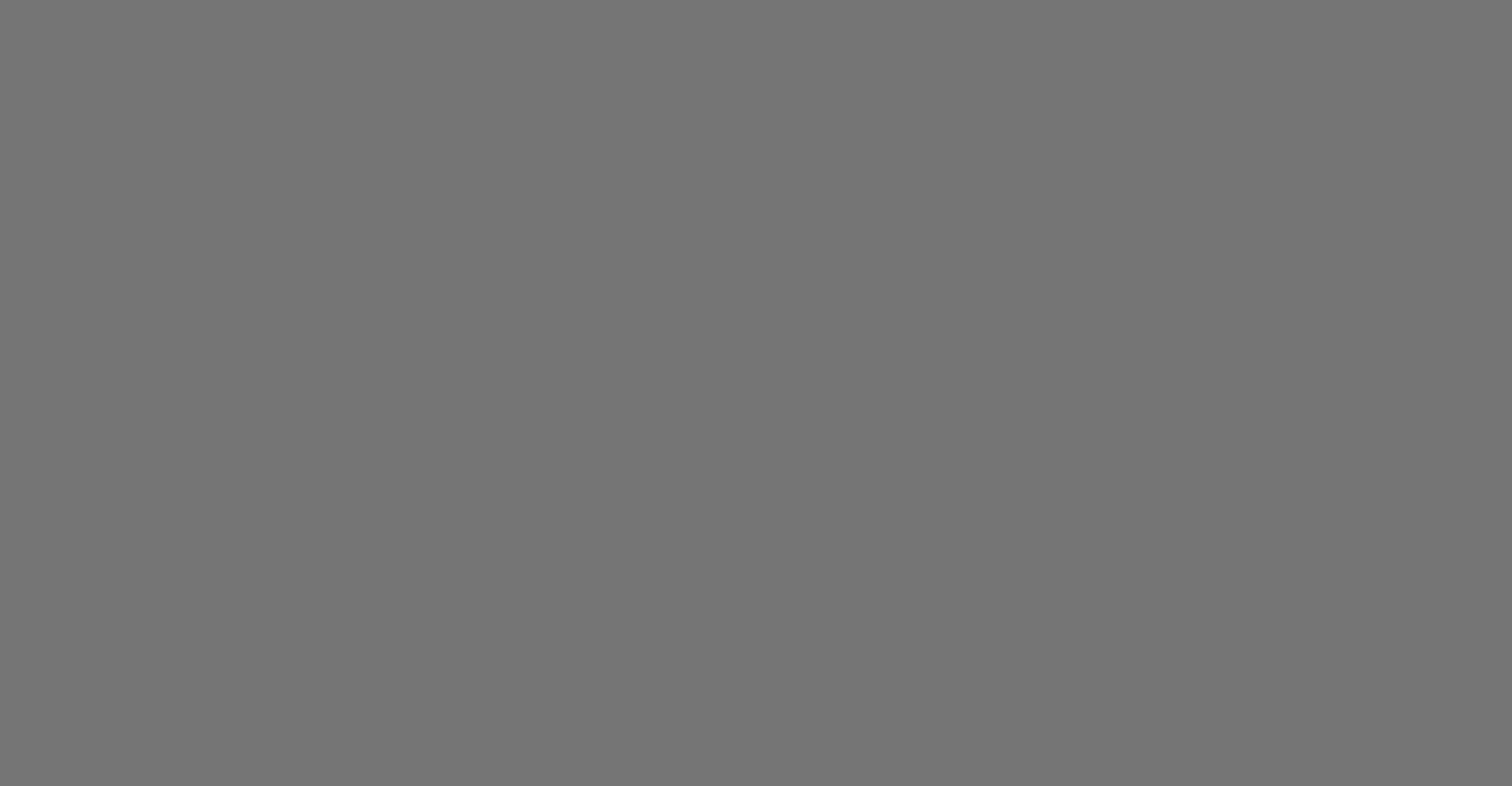 scroll, scrollTop: 0, scrollLeft: 0, axis: both 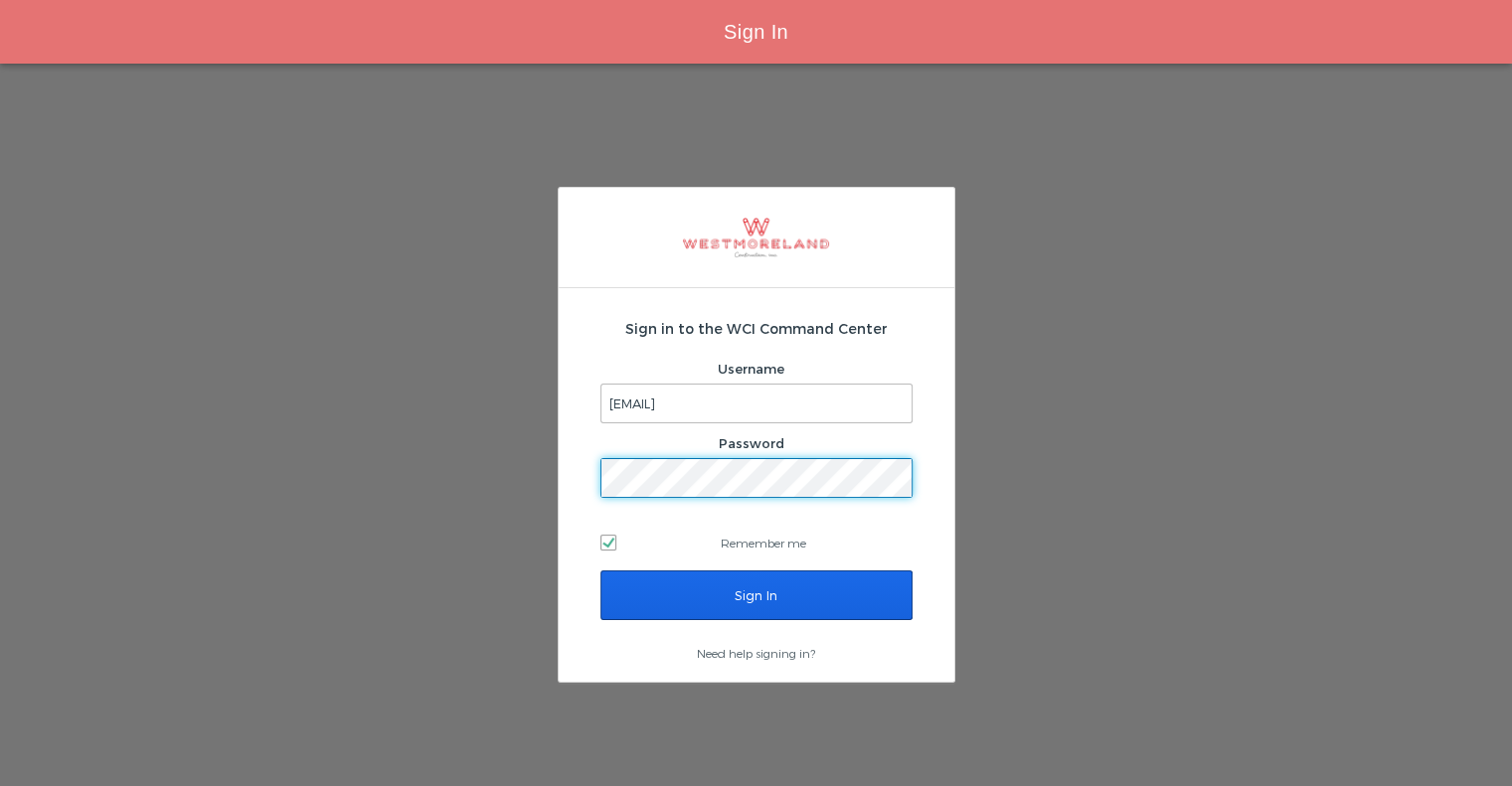 click on "Sign In" at bounding box center [756, 595] 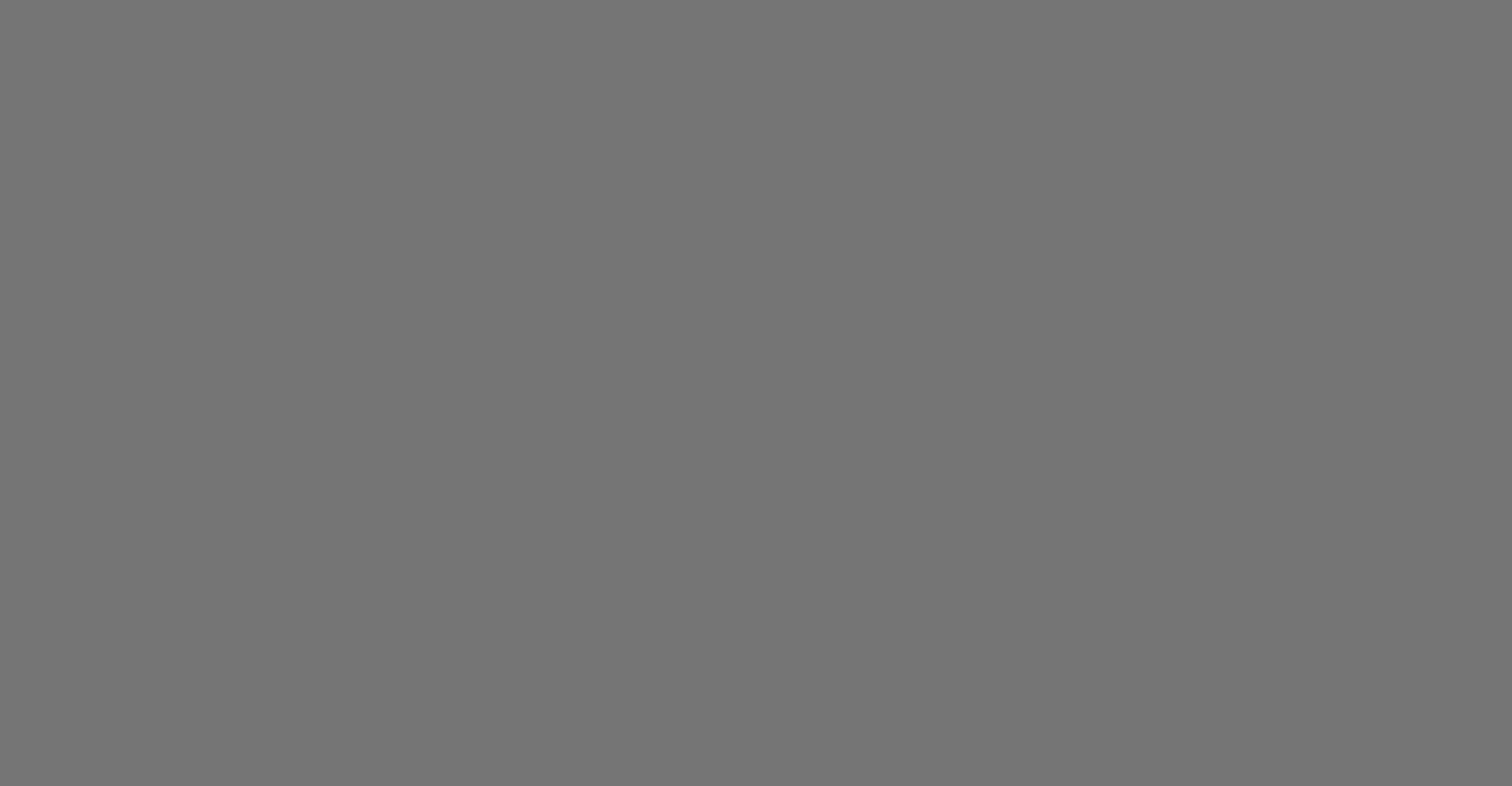 scroll, scrollTop: 0, scrollLeft: 0, axis: both 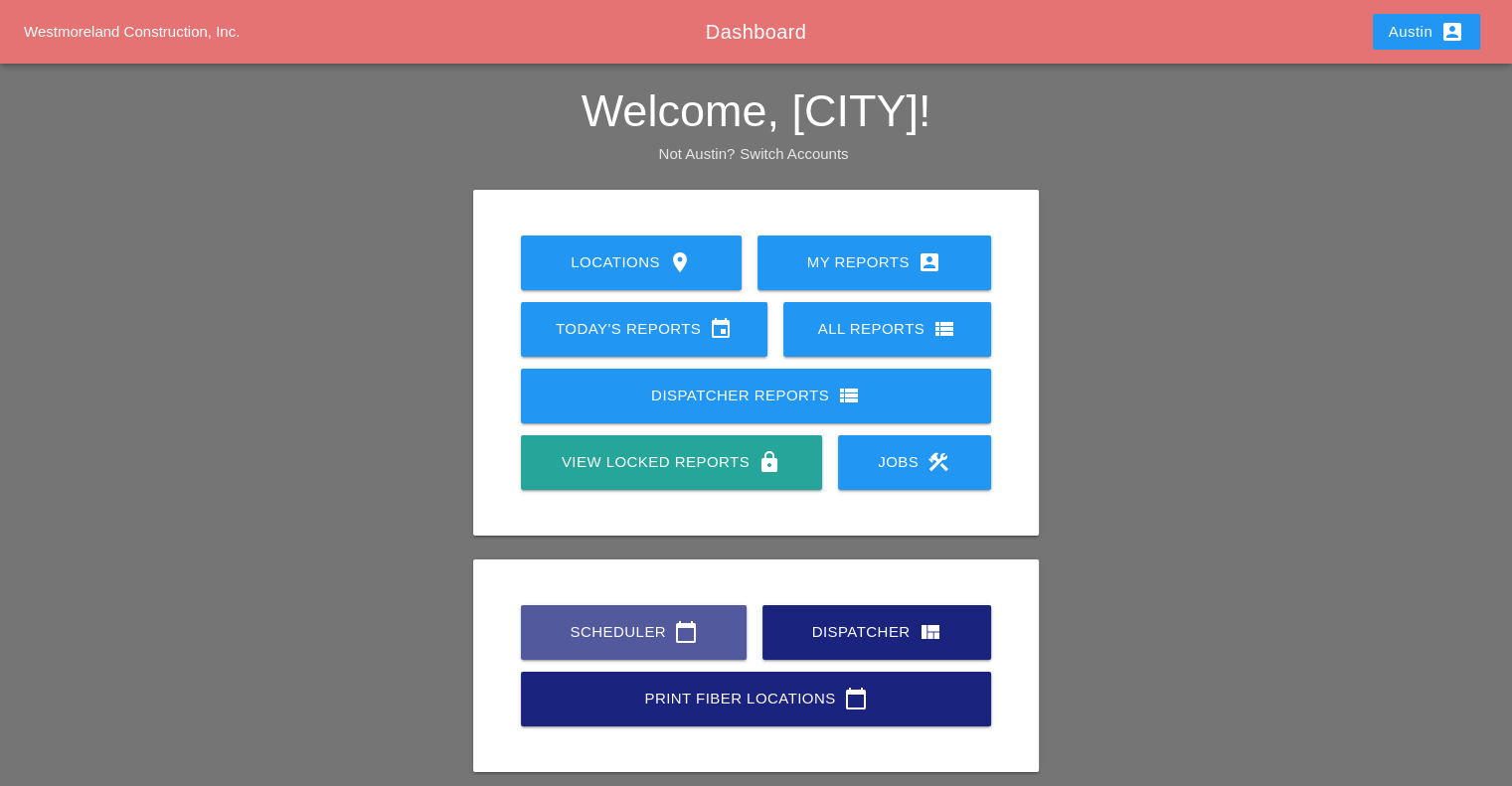 click on "Scheduler calendar_today" at bounding box center [633, 632] 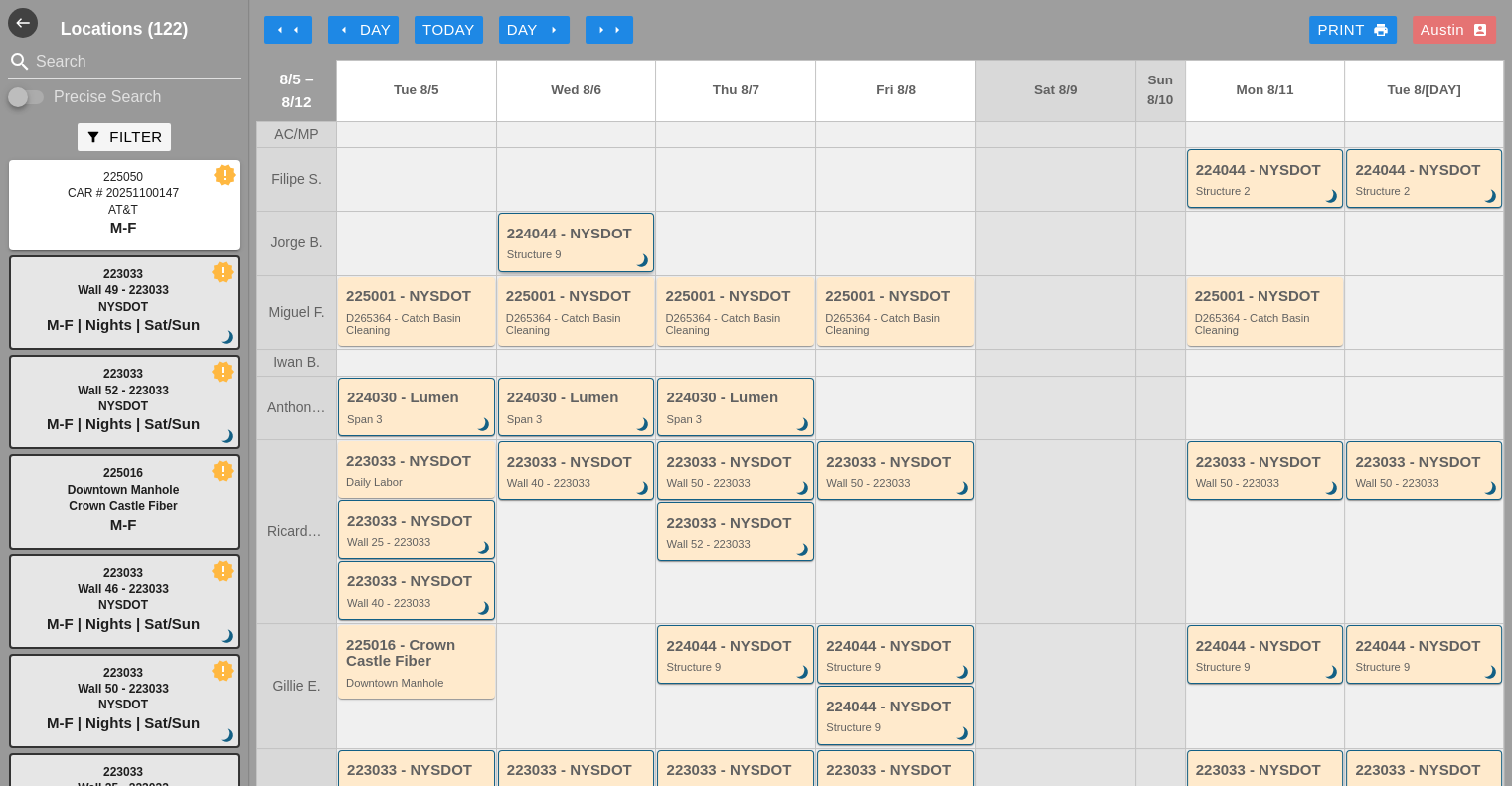click on "224044 - NYSDOT" at bounding box center (578, 234) 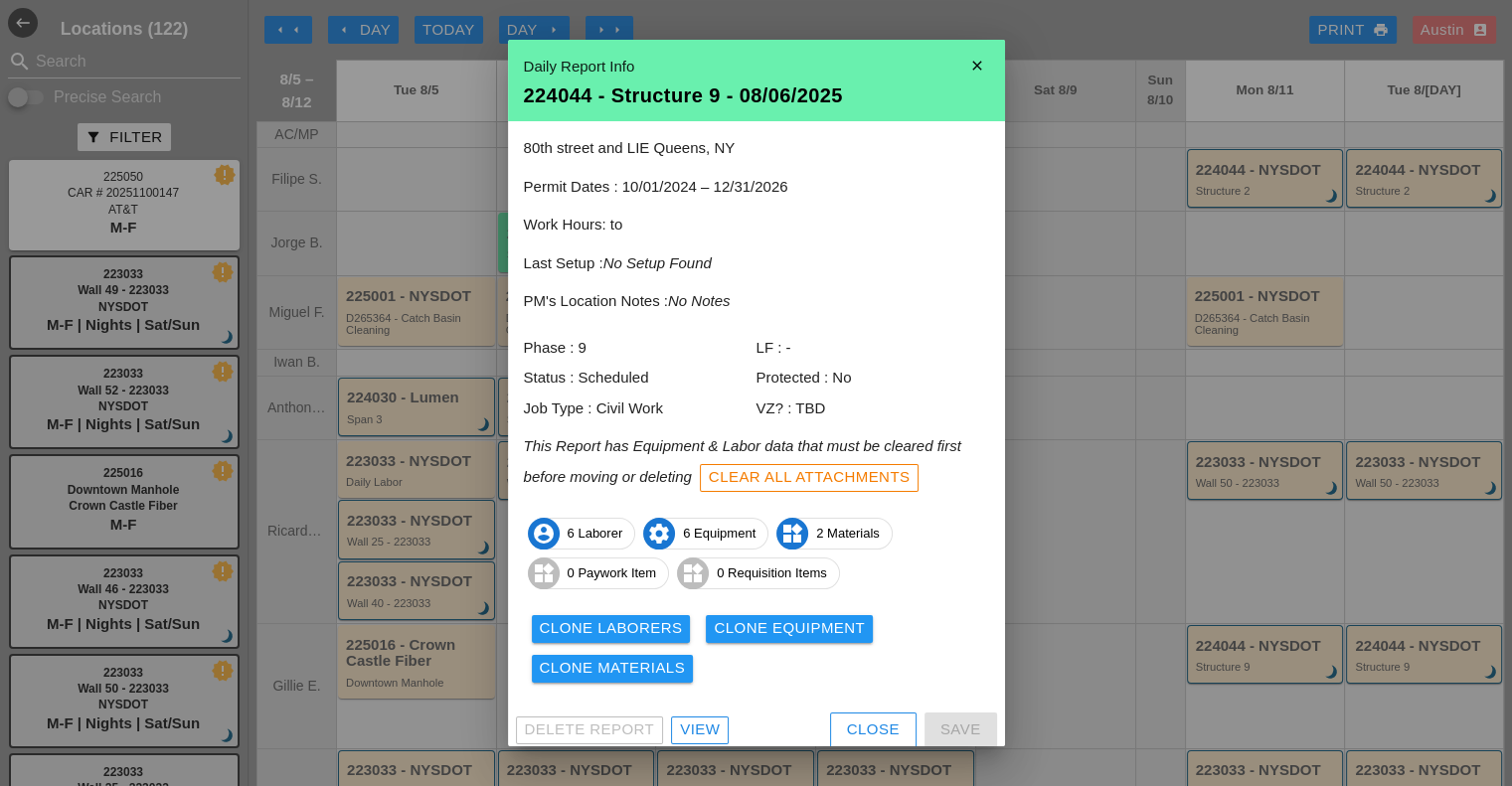 click on "View" at bounding box center (700, 729) 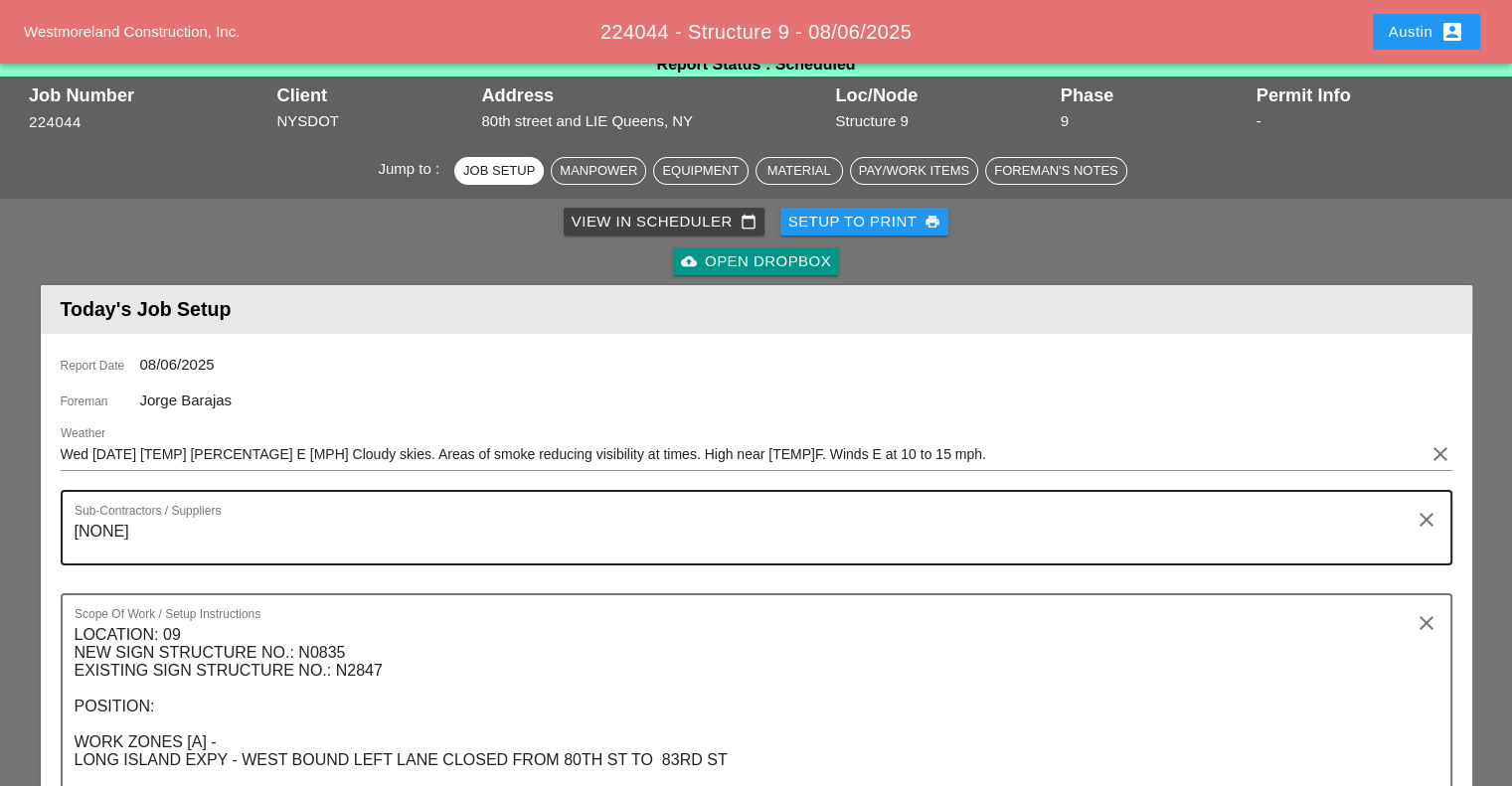 scroll, scrollTop: 0, scrollLeft: 0, axis: both 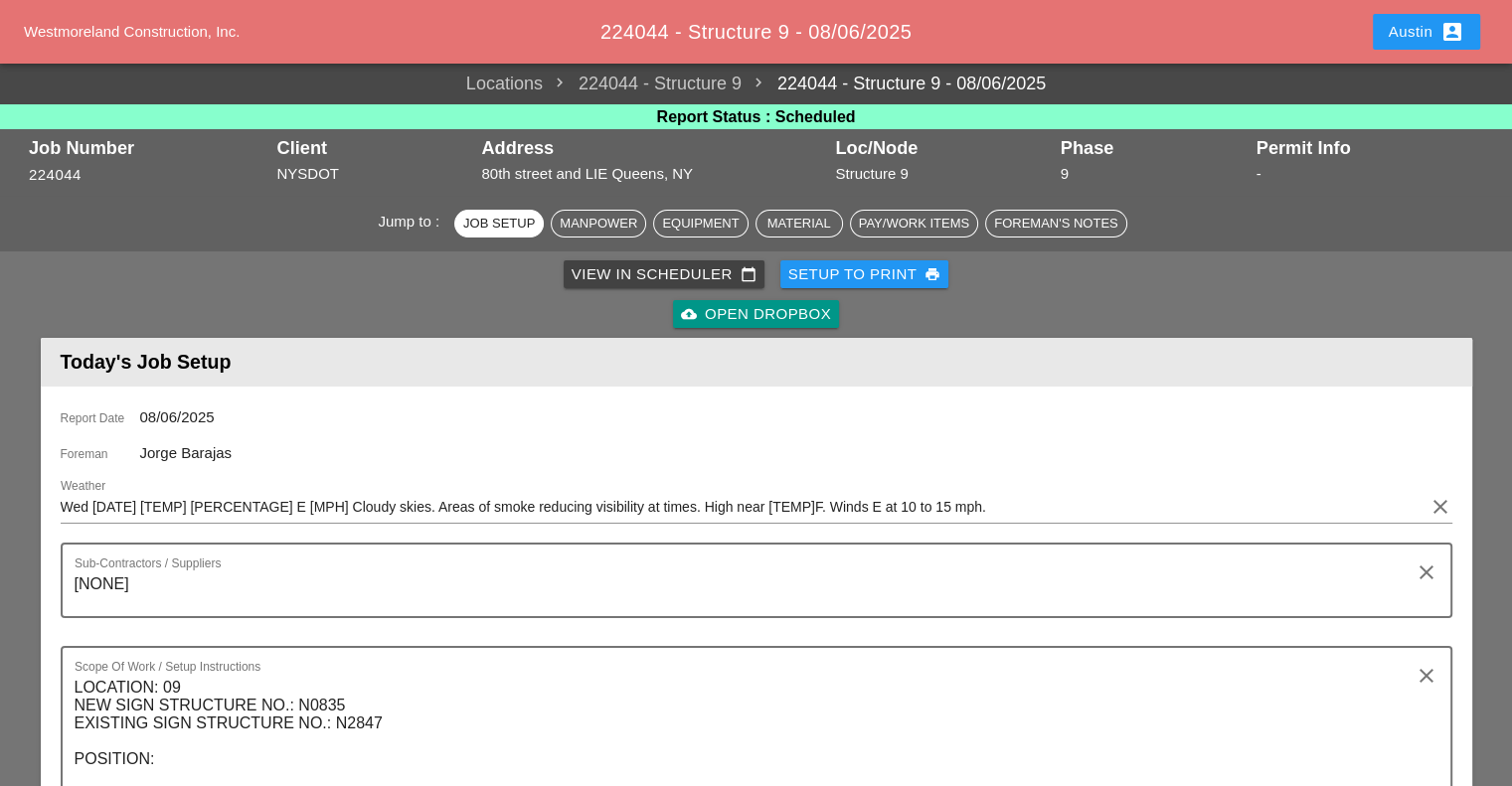 click on "View in Scheduler calendar_today" at bounding box center [664, 274] 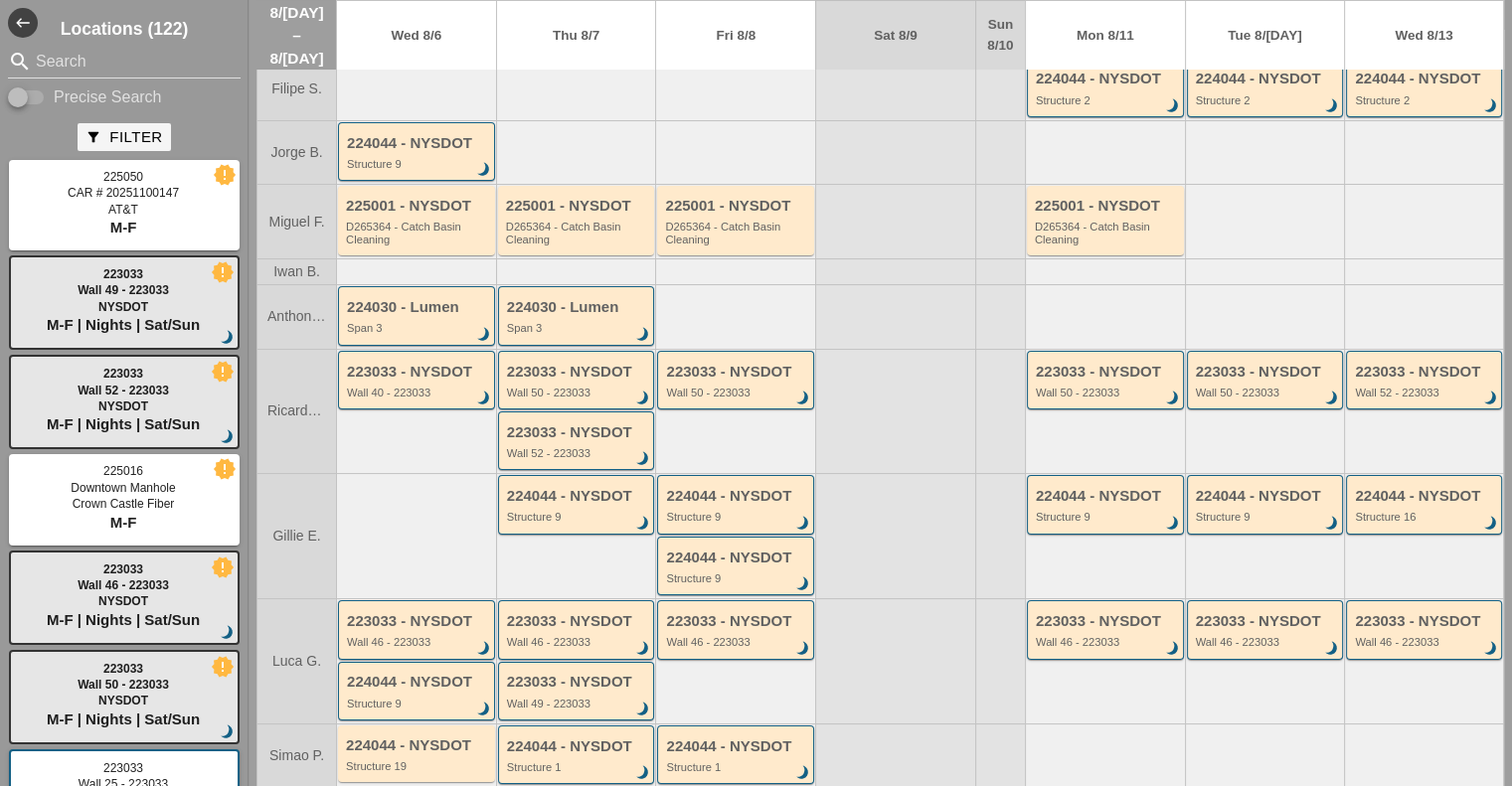 scroll, scrollTop: 199, scrollLeft: 0, axis: vertical 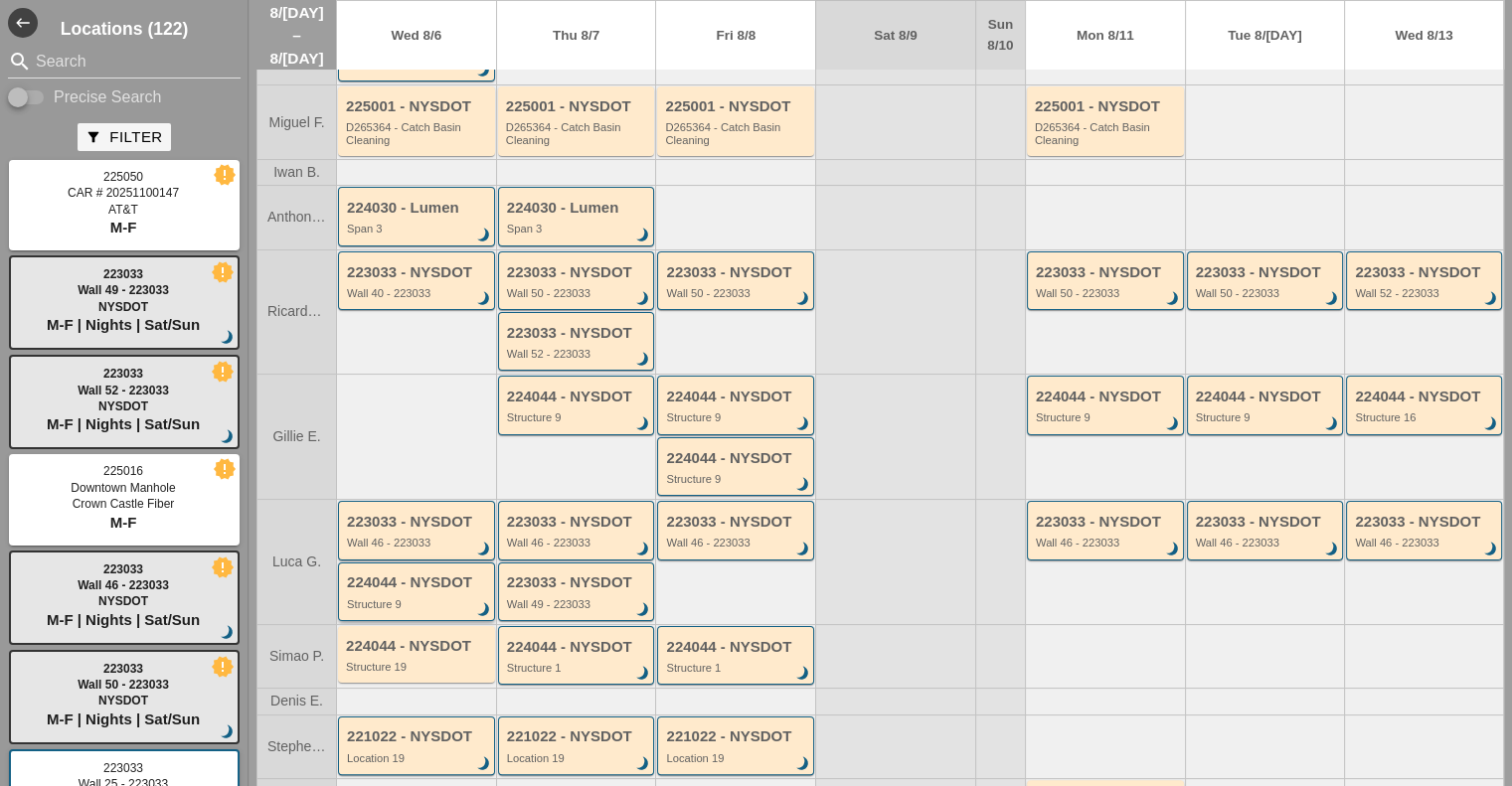 click on "Structure 9" at bounding box center [418, 604] 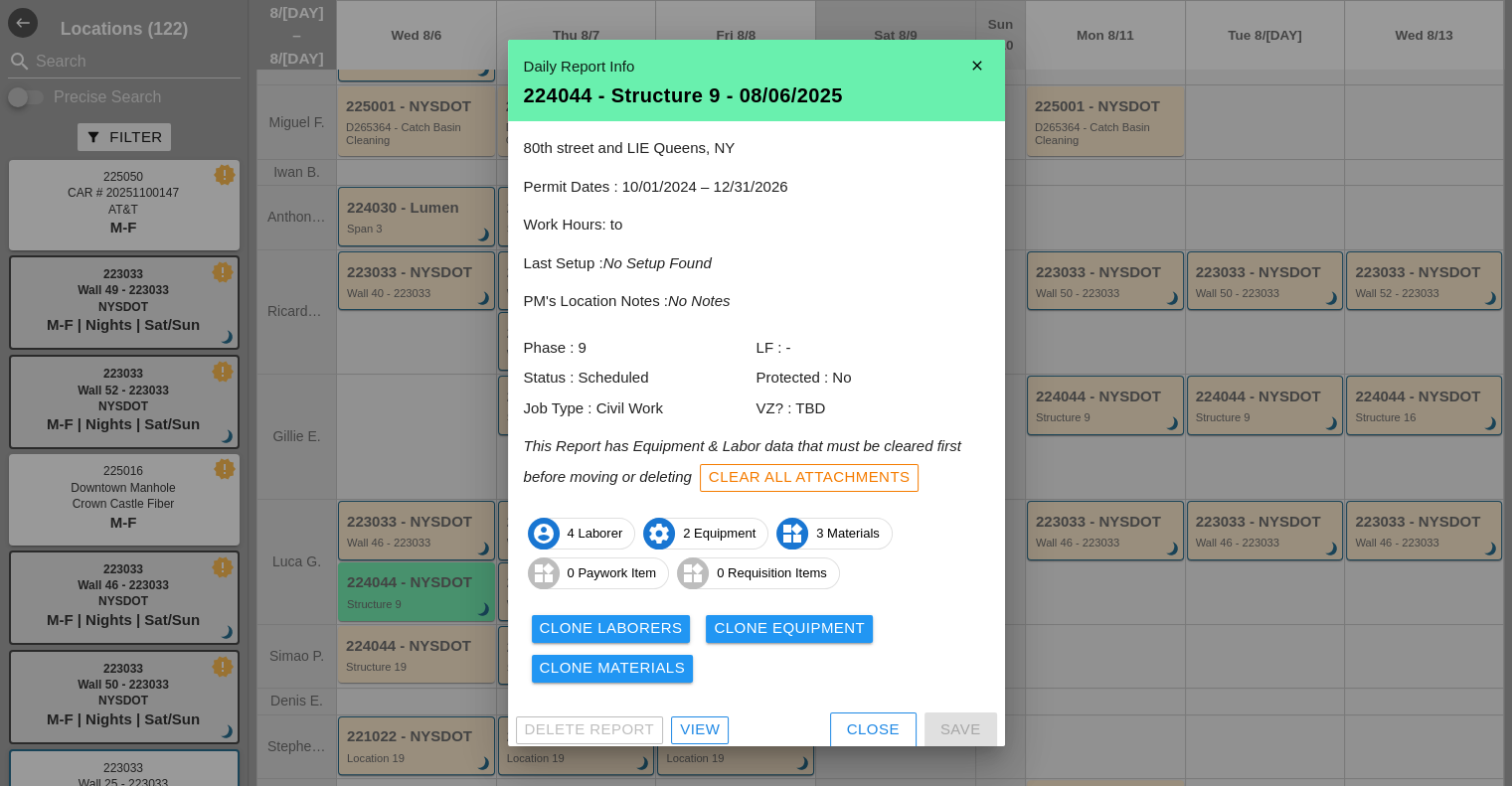 click on "close" at bounding box center (977, 66) 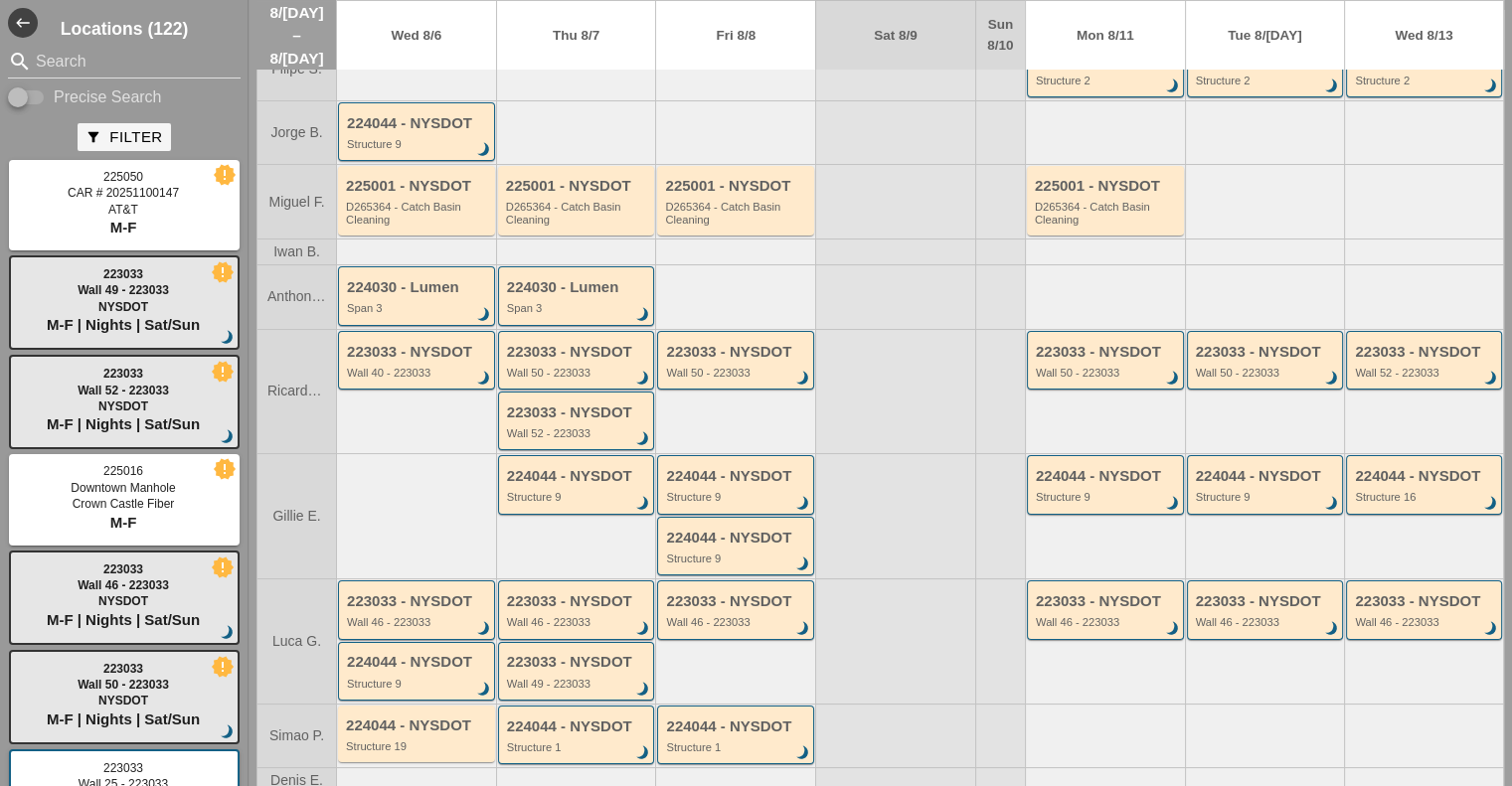 scroll, scrollTop: 0, scrollLeft: 0, axis: both 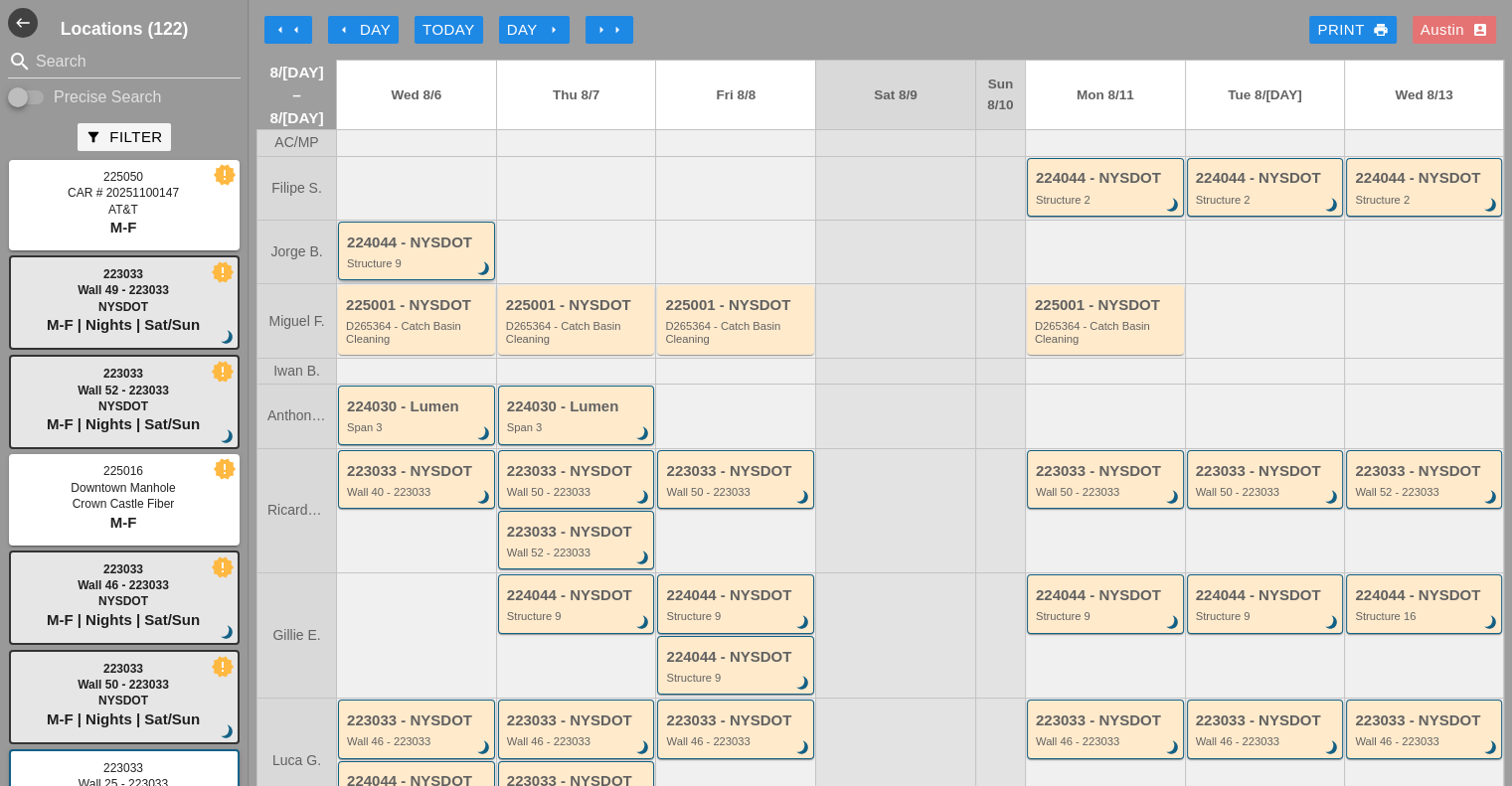 click on "224044 - [STATE_CODE]SDOT  Structure 9 brightness_3" at bounding box center (417, 250) 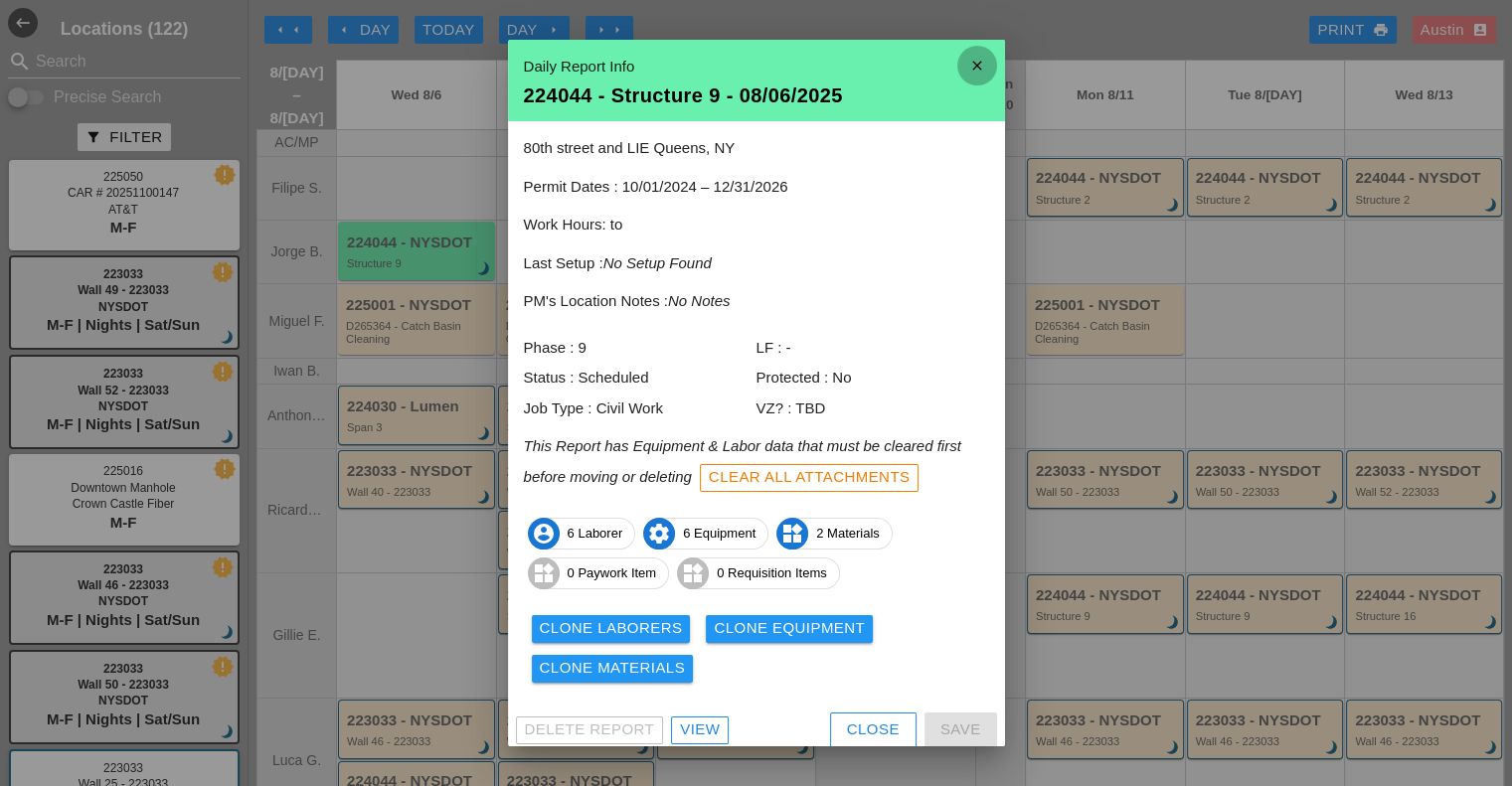 click on "close" at bounding box center [977, 66] 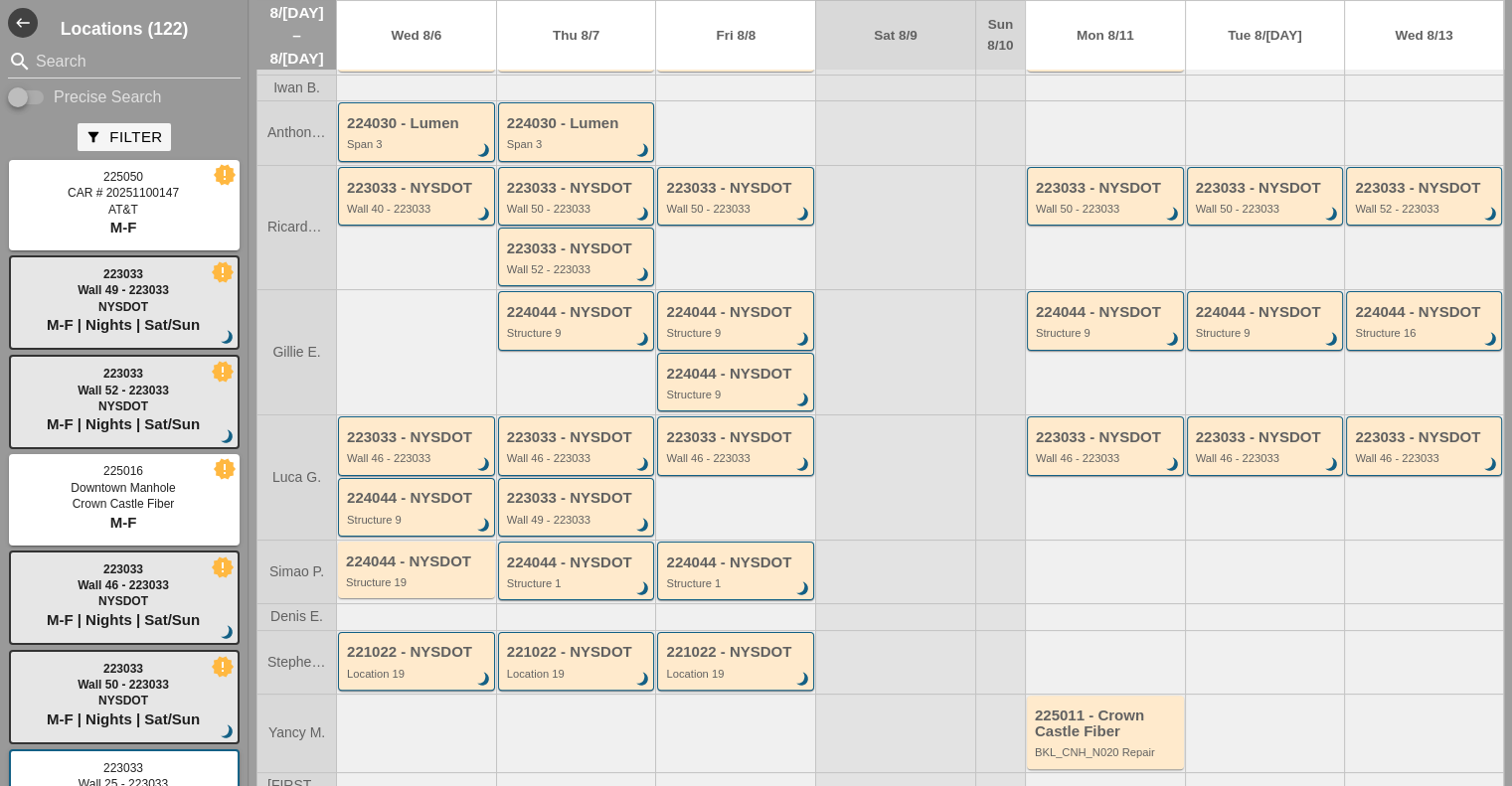 scroll, scrollTop: 305, scrollLeft: 0, axis: vertical 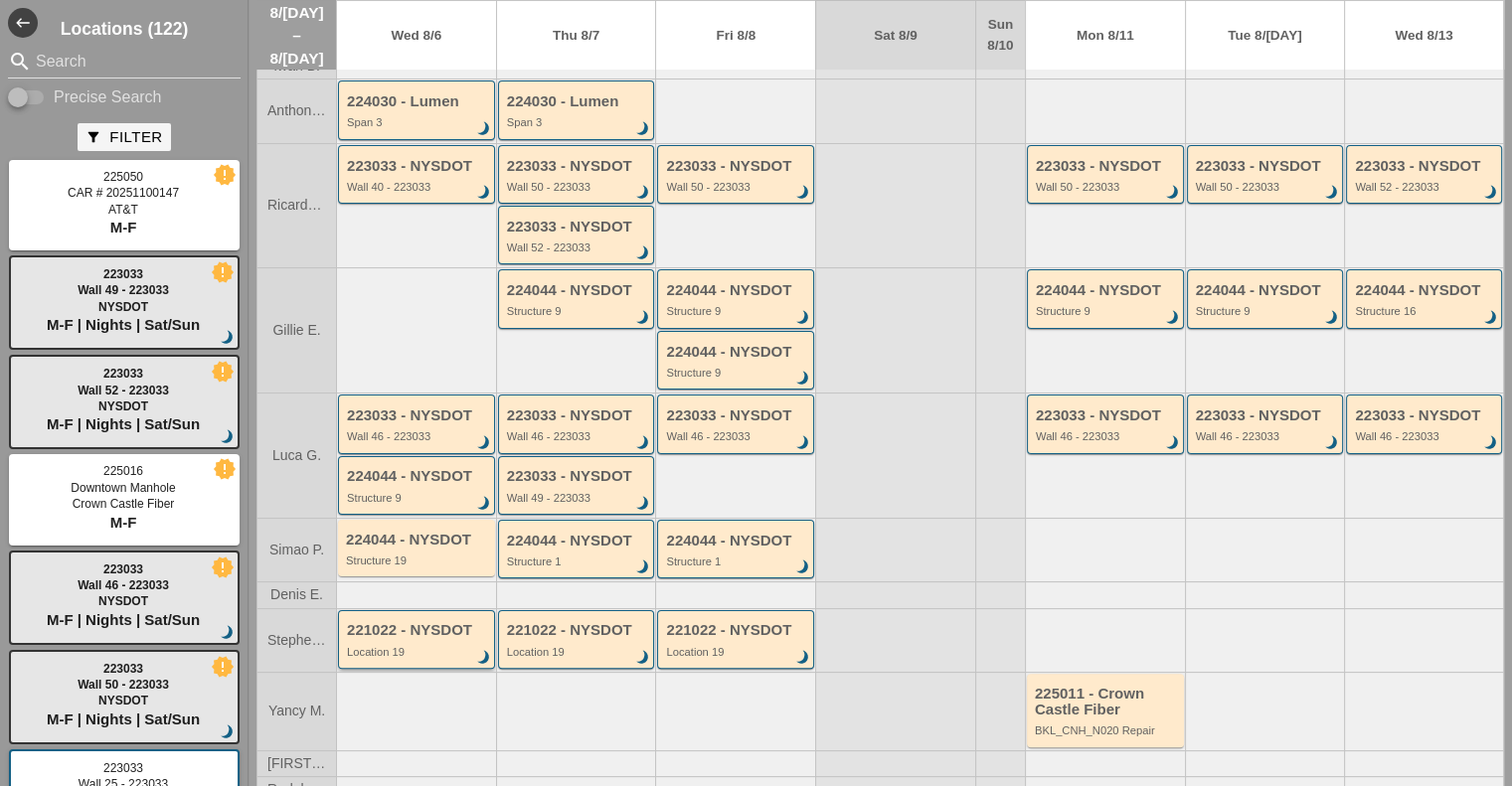click on "224044 - NYSDOT  Structure 19" at bounding box center [418, 550] 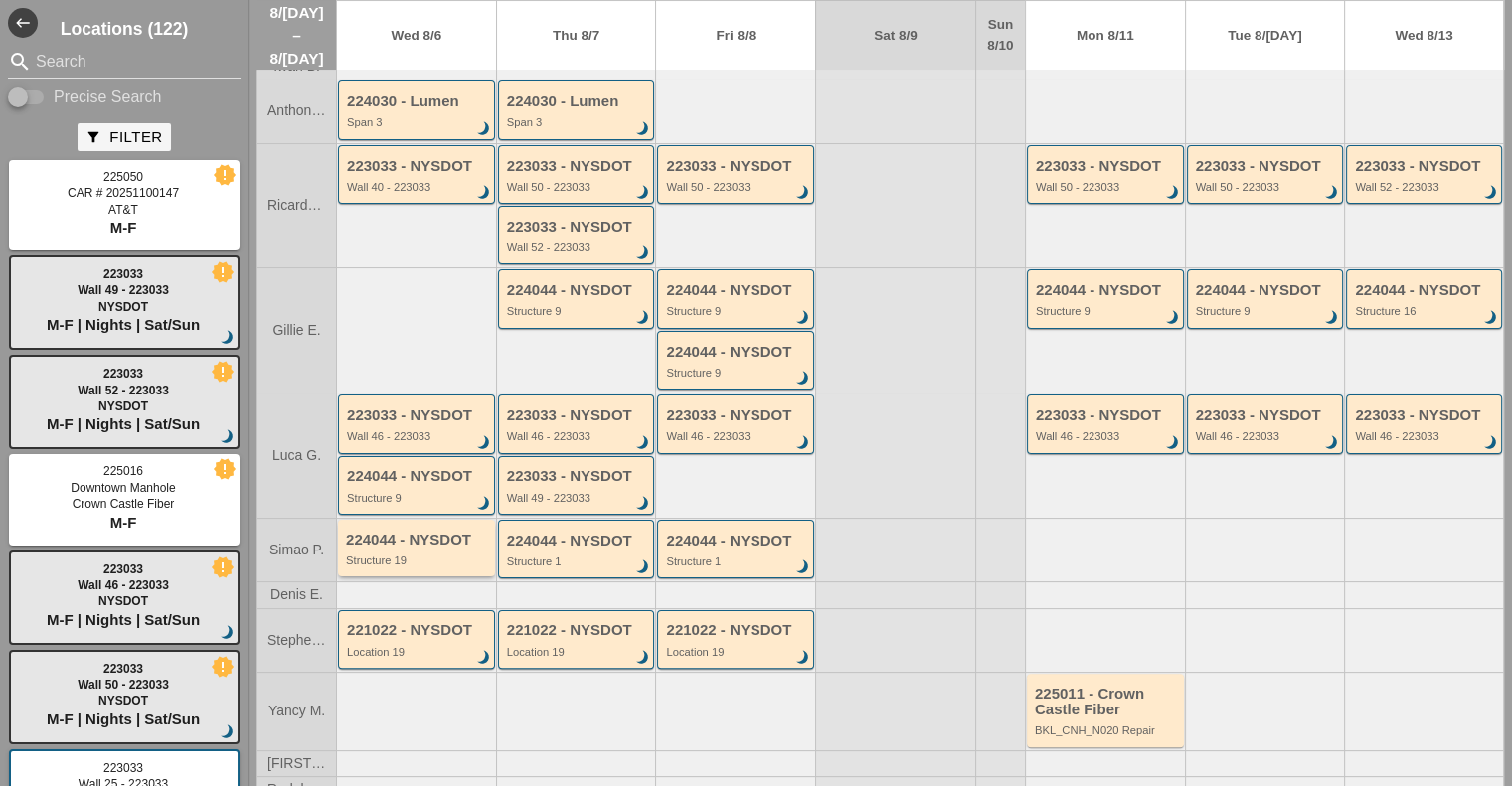 click on "224044 - NYSDOT  Structure 19" at bounding box center (418, 550) 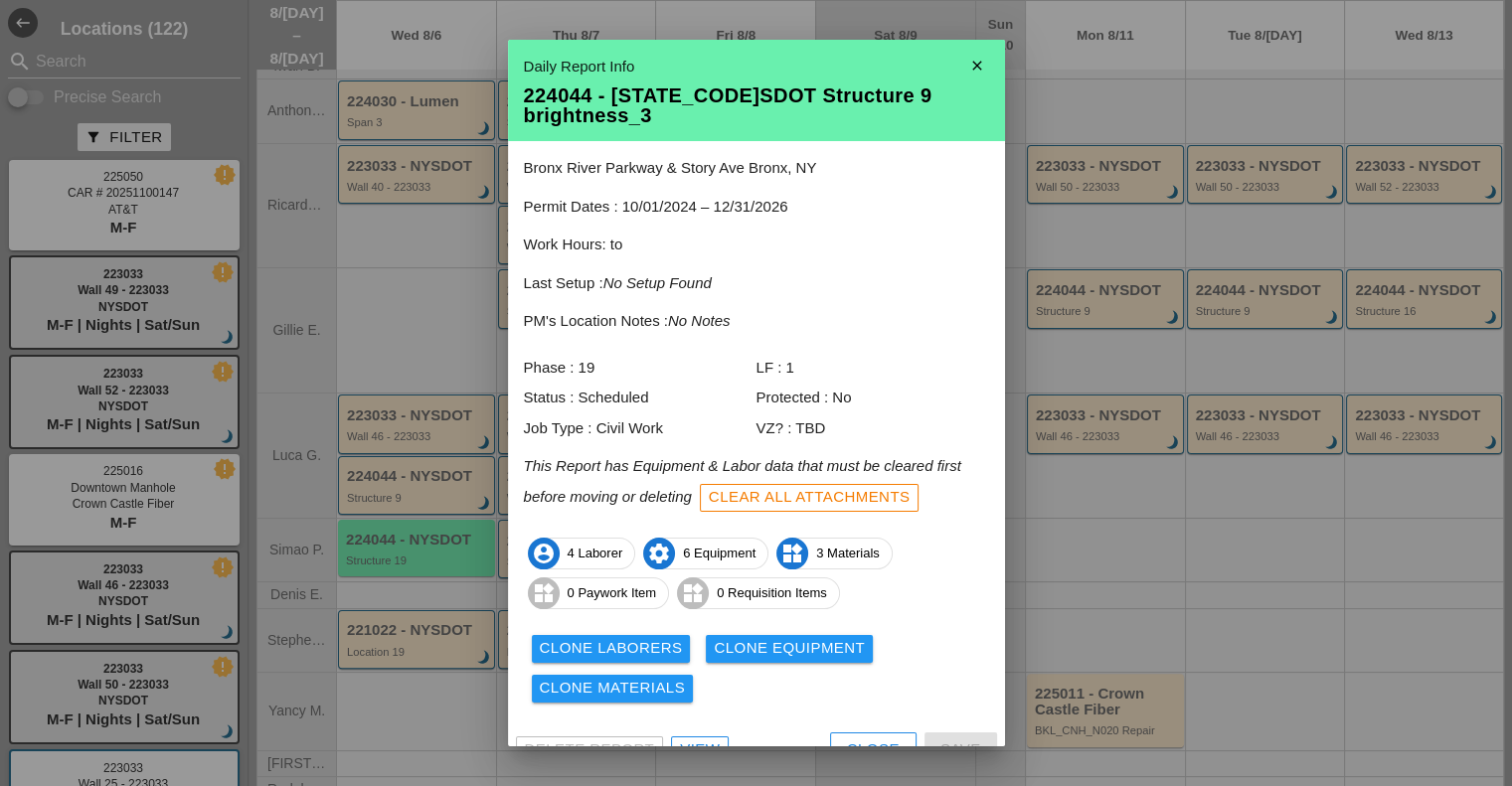 drag, startPoint x: 707, startPoint y: 687, endPoint x: 711, endPoint y: 705, distance: 18.439089 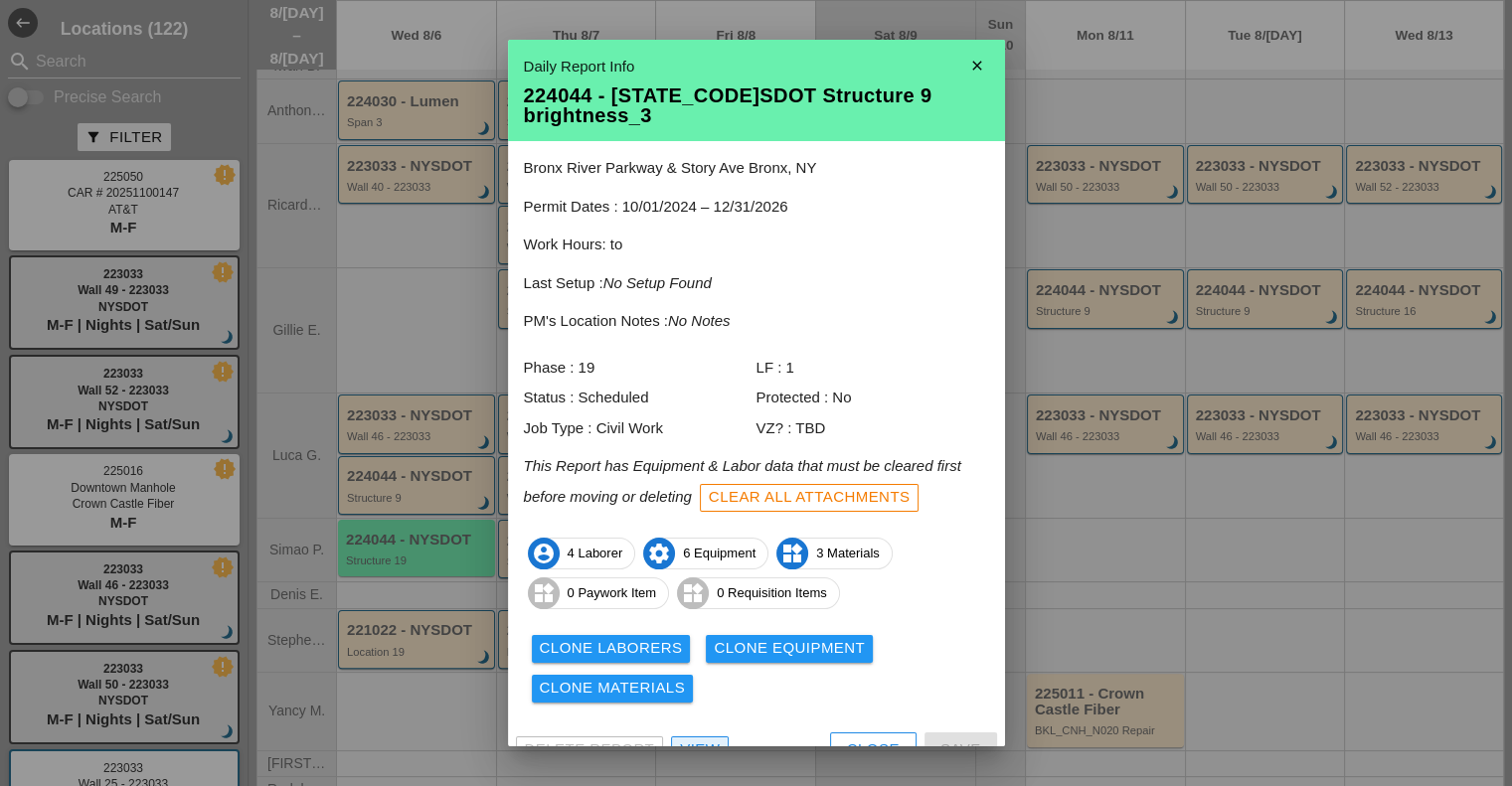 click on "View" at bounding box center [700, 750] 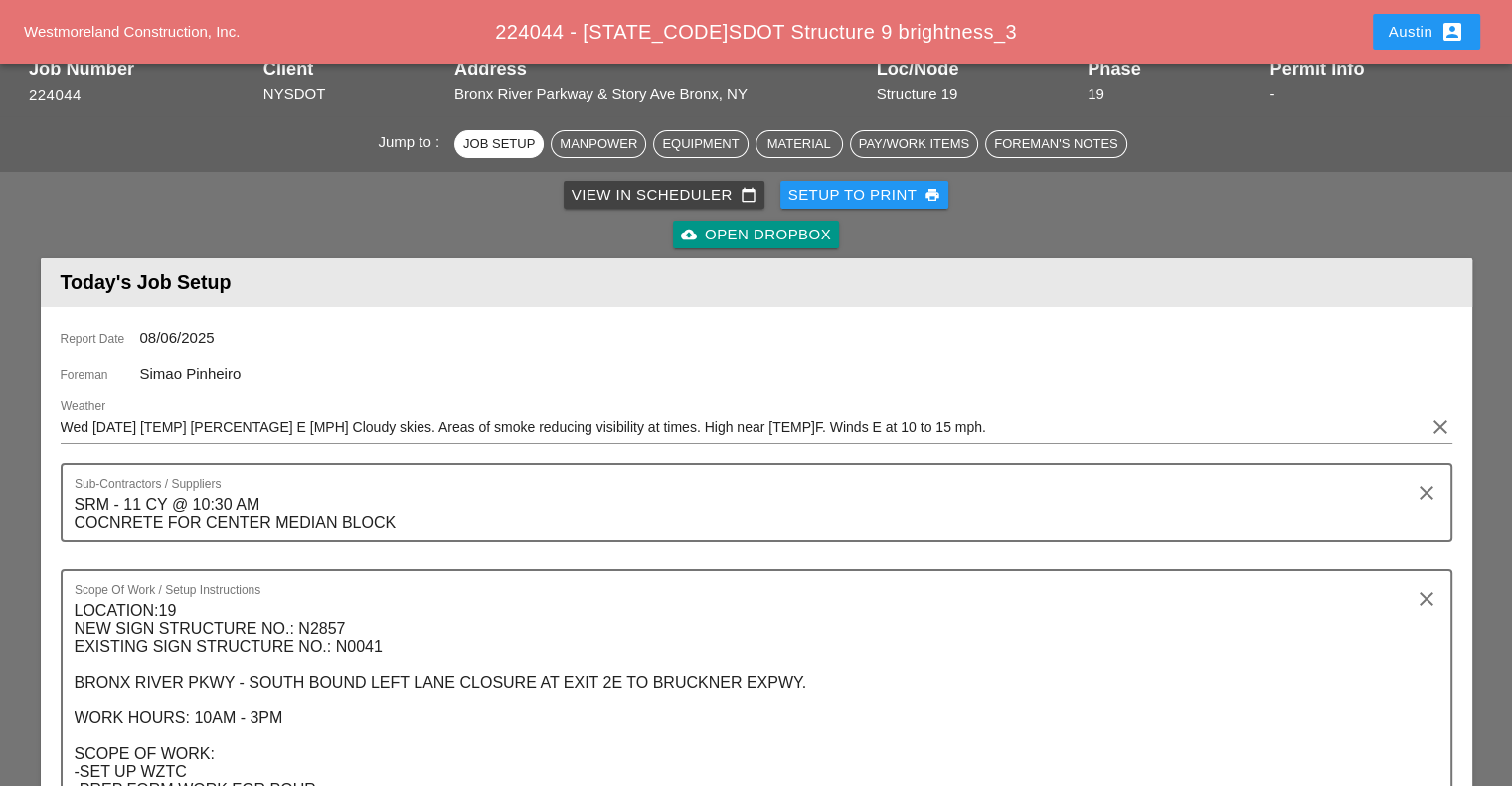scroll, scrollTop: 0, scrollLeft: 0, axis: both 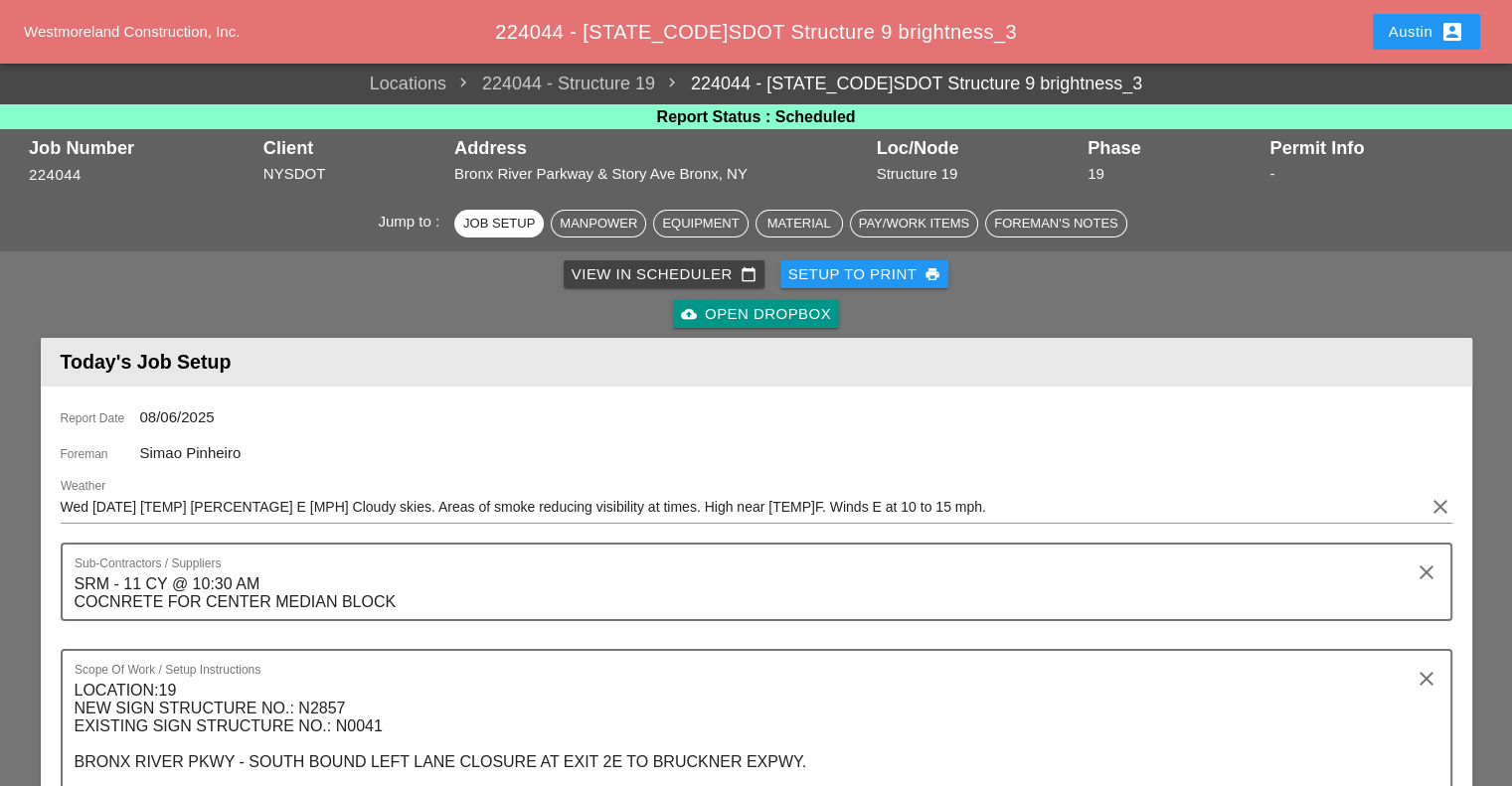 click on "View in Scheduler calendar_today" at bounding box center (664, 274) 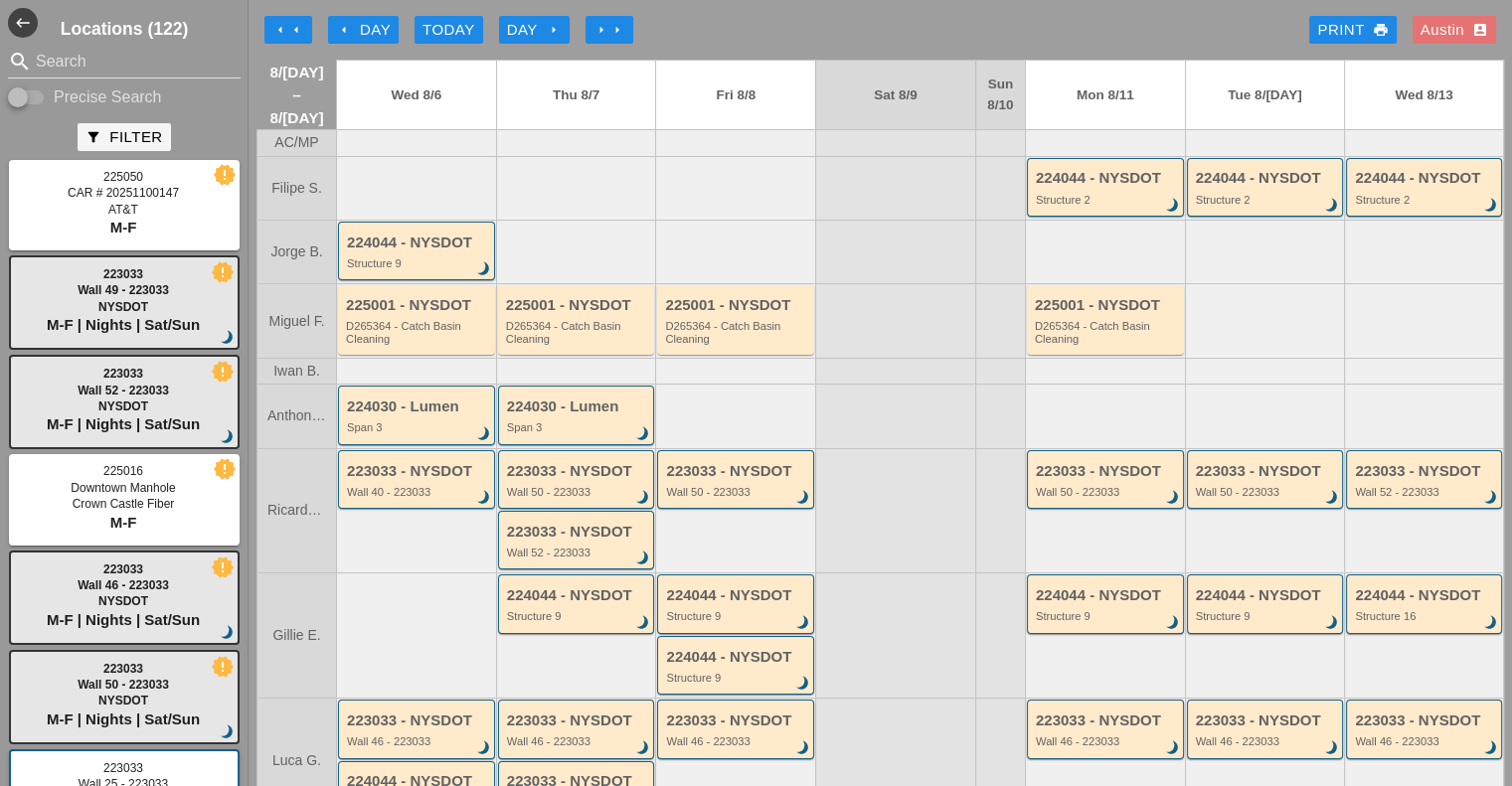 click at bounding box center (895, 415) 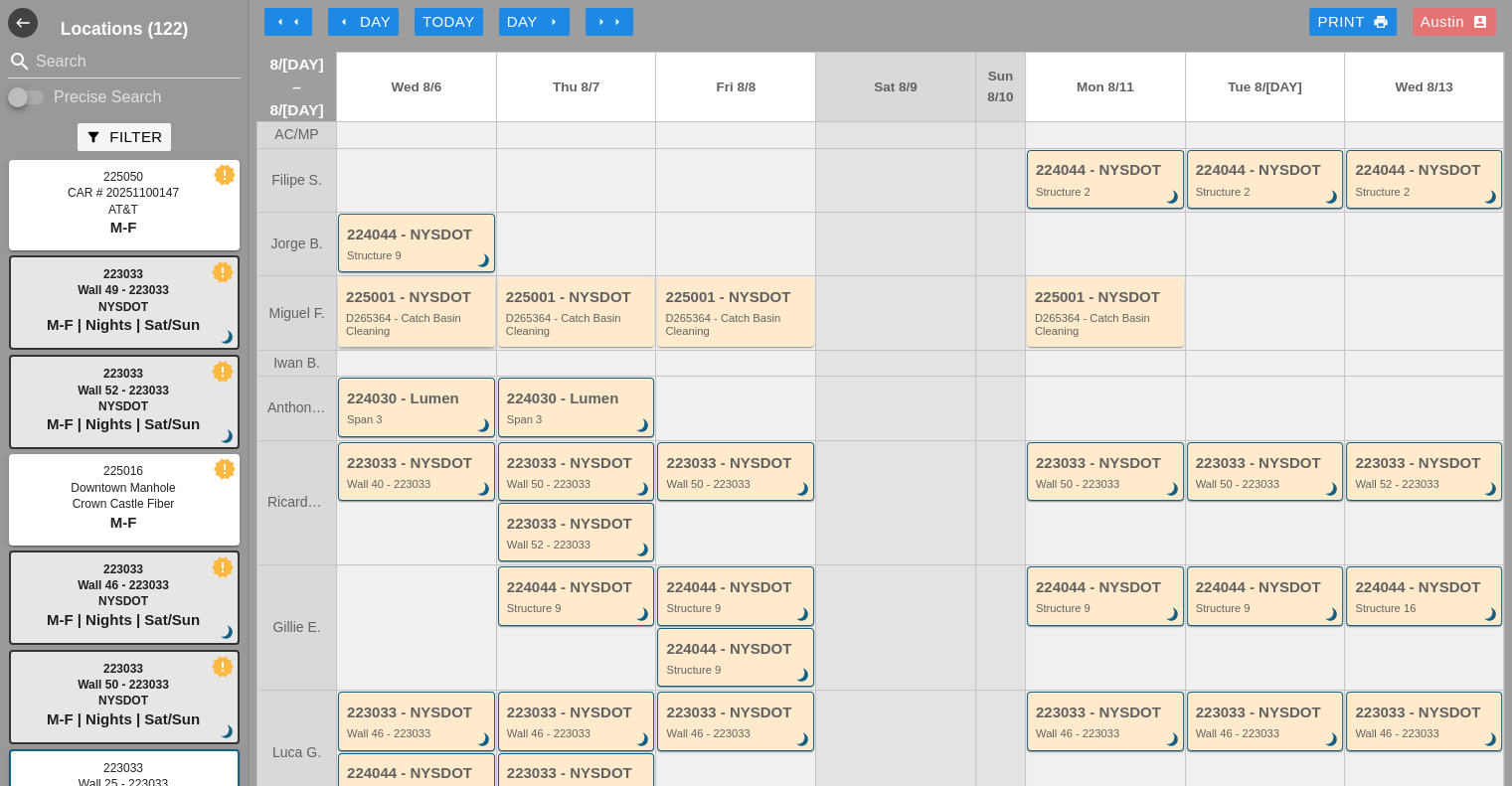 scroll, scrollTop: 7, scrollLeft: 0, axis: vertical 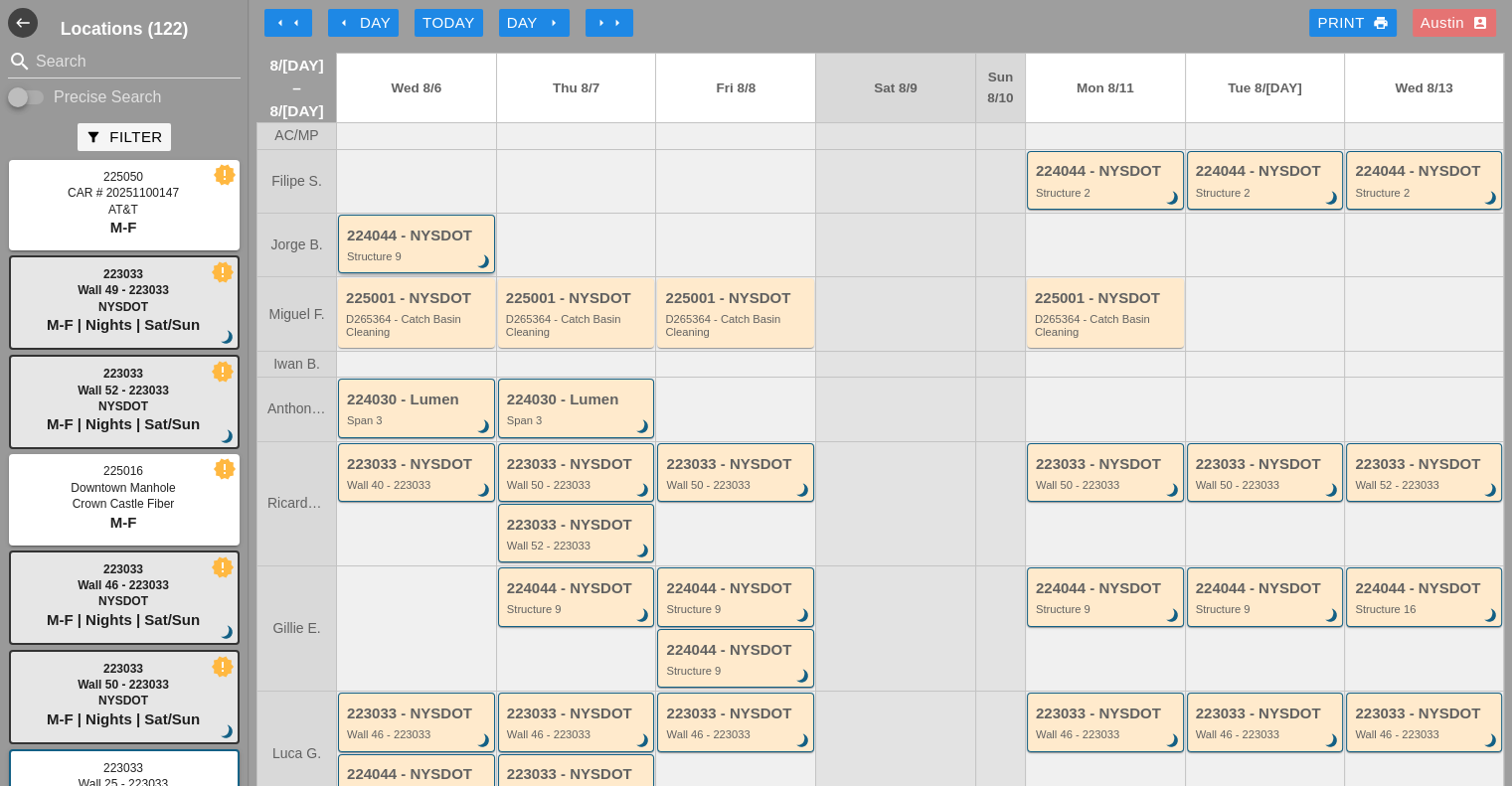 click on "224044 - [STATE_CODE]SDOT  Structure 9 brightness_3" at bounding box center (418, 245) 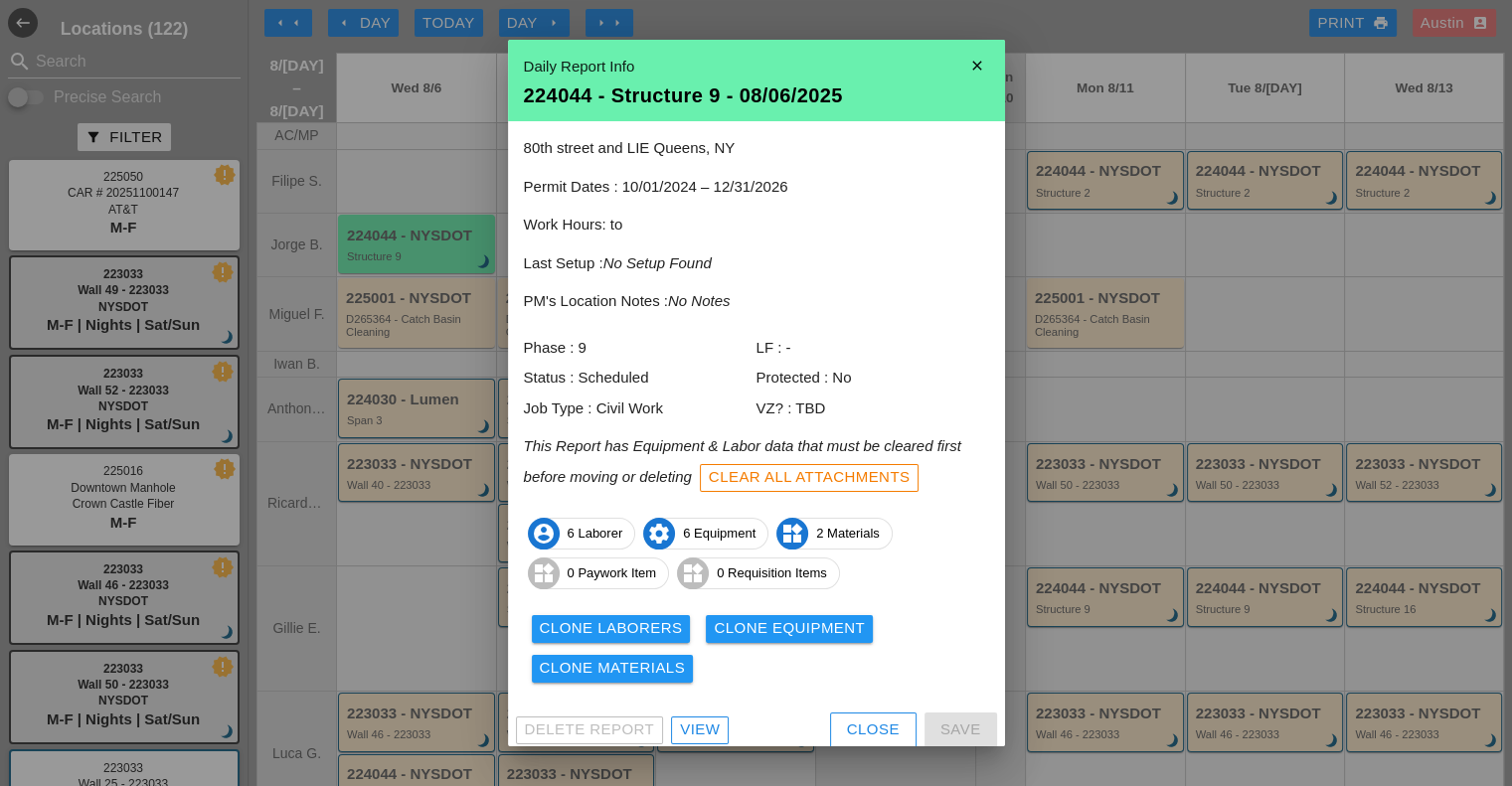 click on "close" at bounding box center (977, 66) 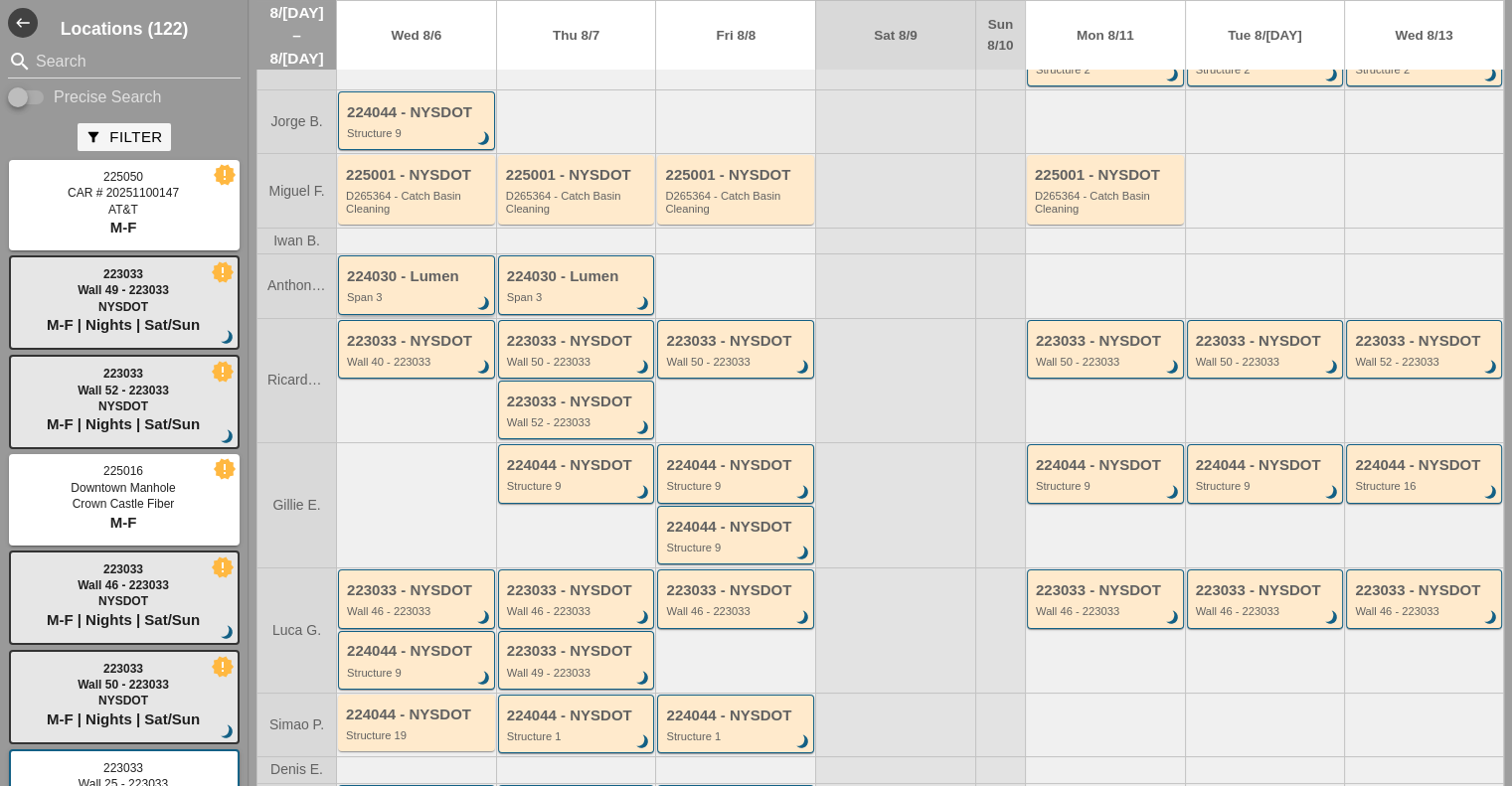 scroll, scrollTop: 206, scrollLeft: 0, axis: vertical 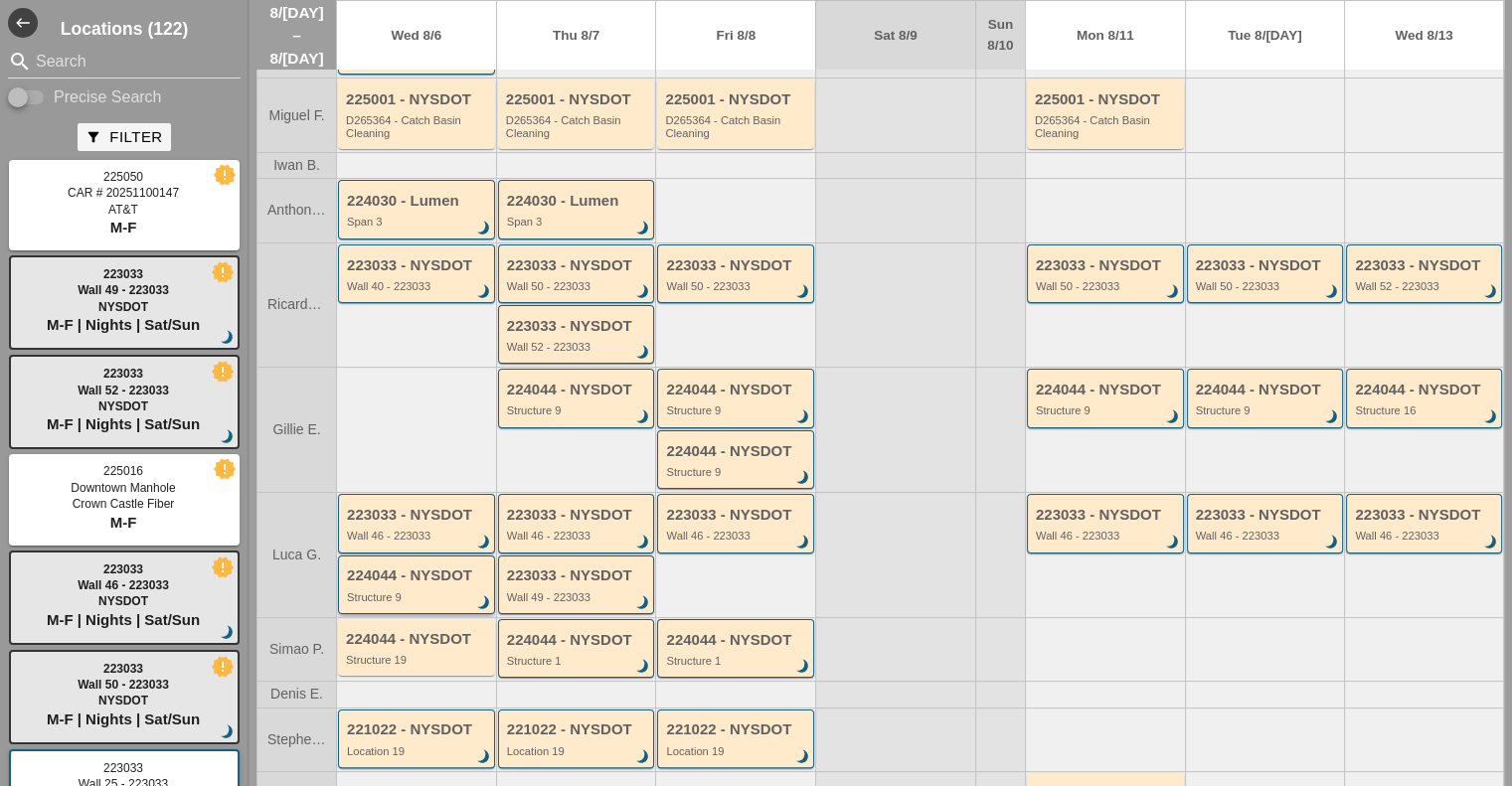 click on "Structure 9" at bounding box center (418, 597) 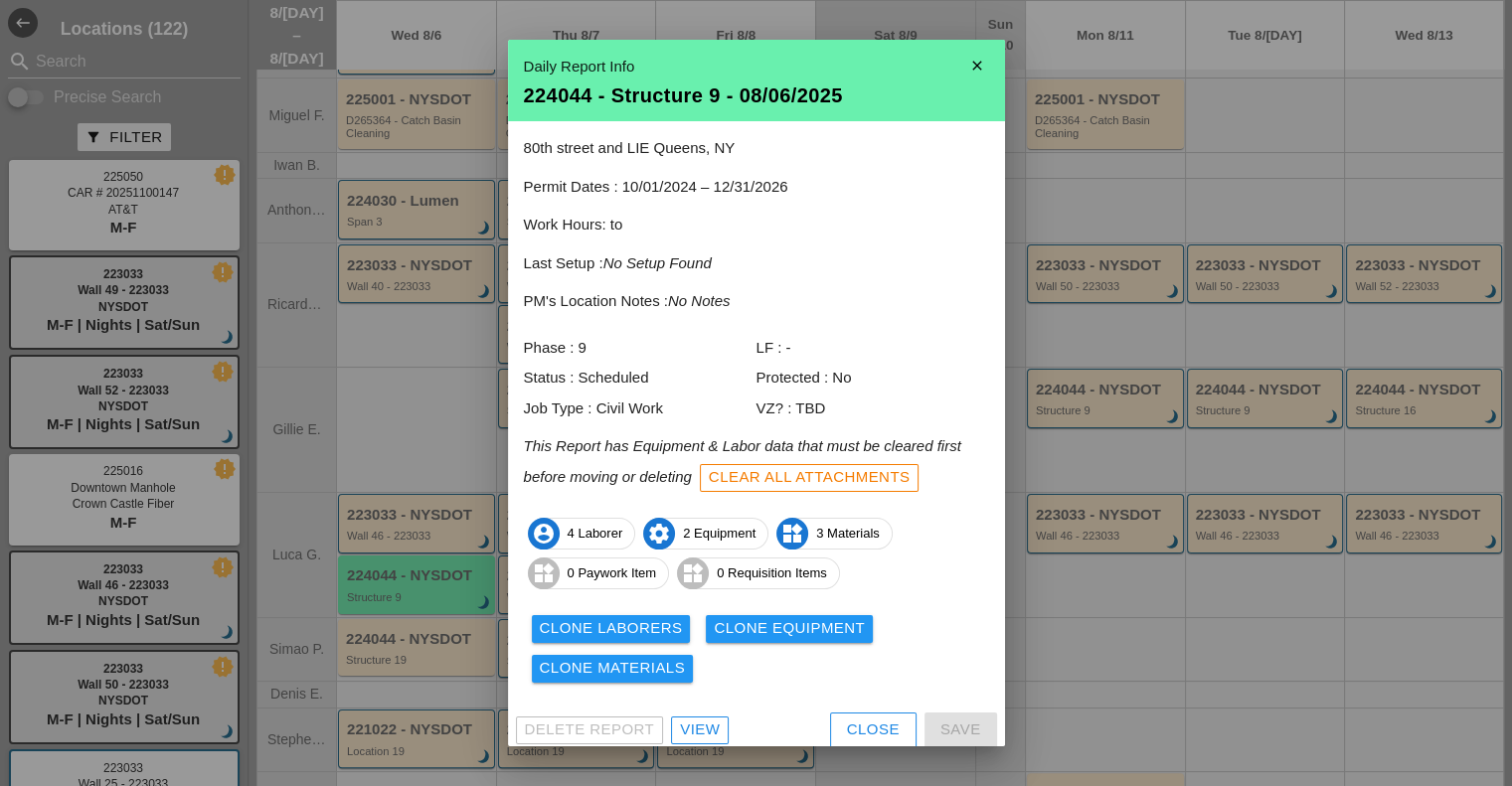 click on "View" at bounding box center (700, 729) 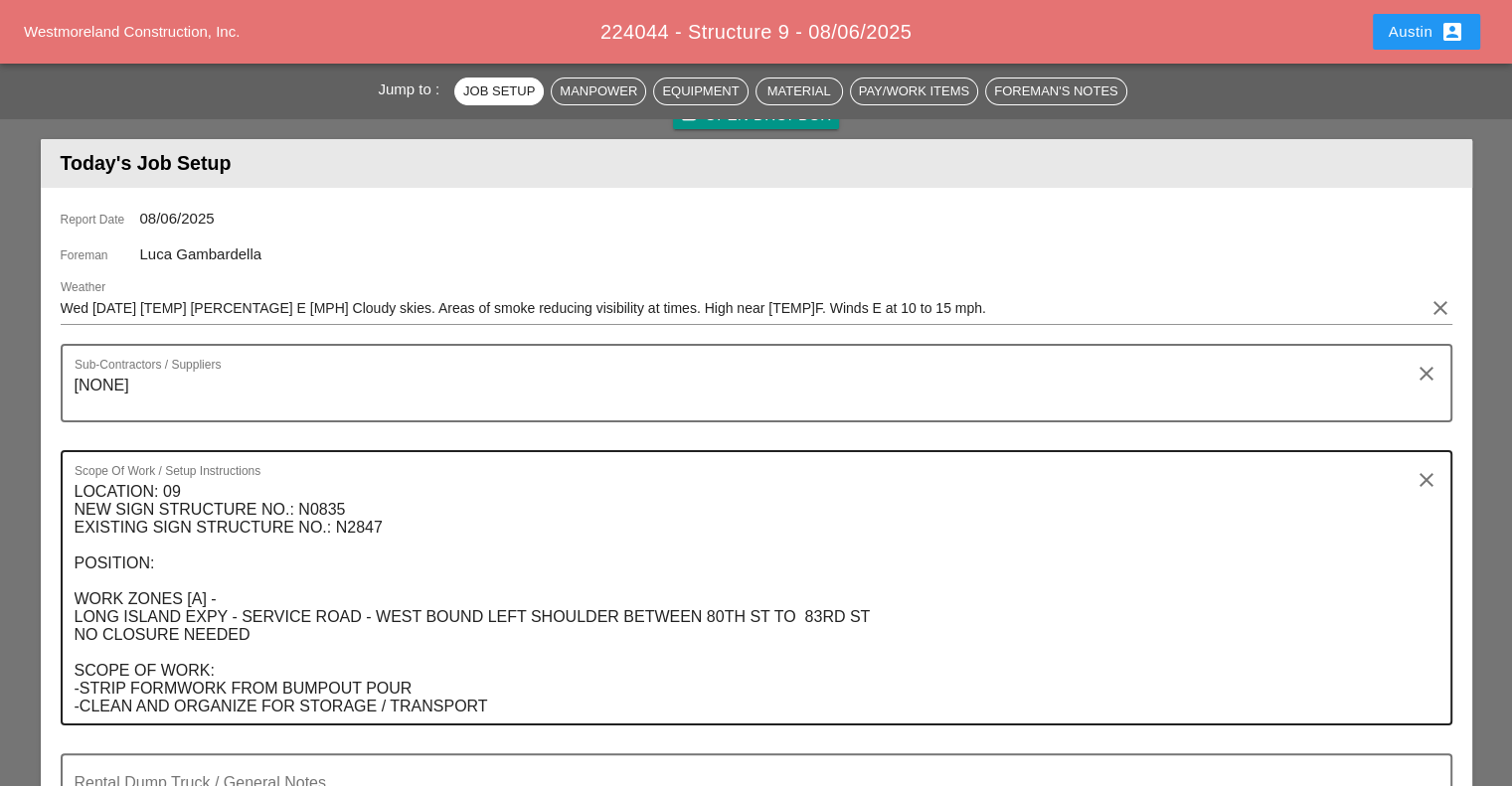 scroll, scrollTop: 298, scrollLeft: 0, axis: vertical 